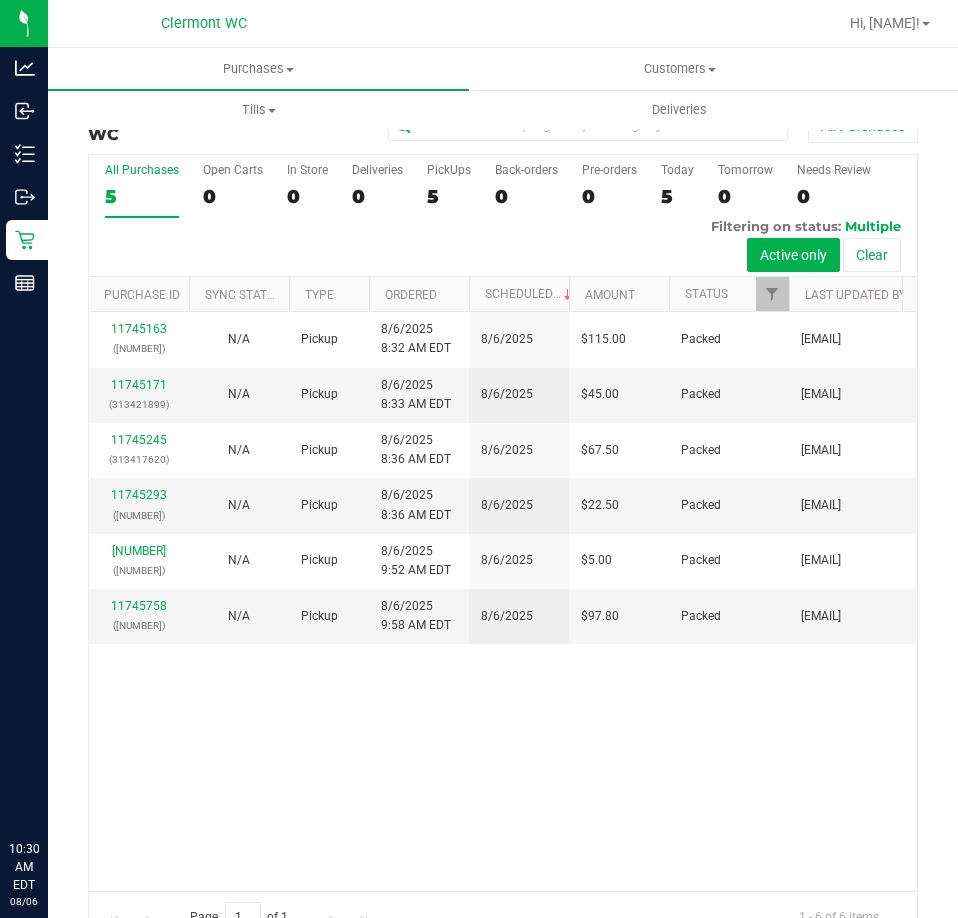 scroll, scrollTop: 0, scrollLeft: 0, axis: both 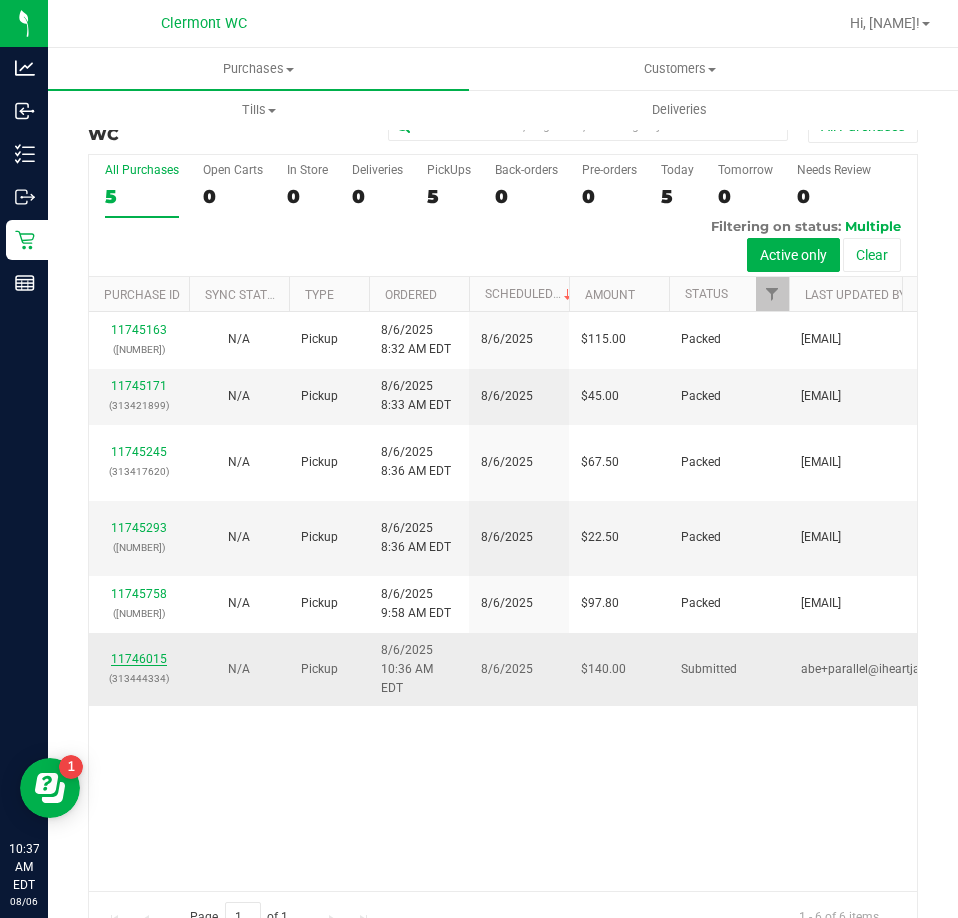 click on "11746015" at bounding box center [139, 659] 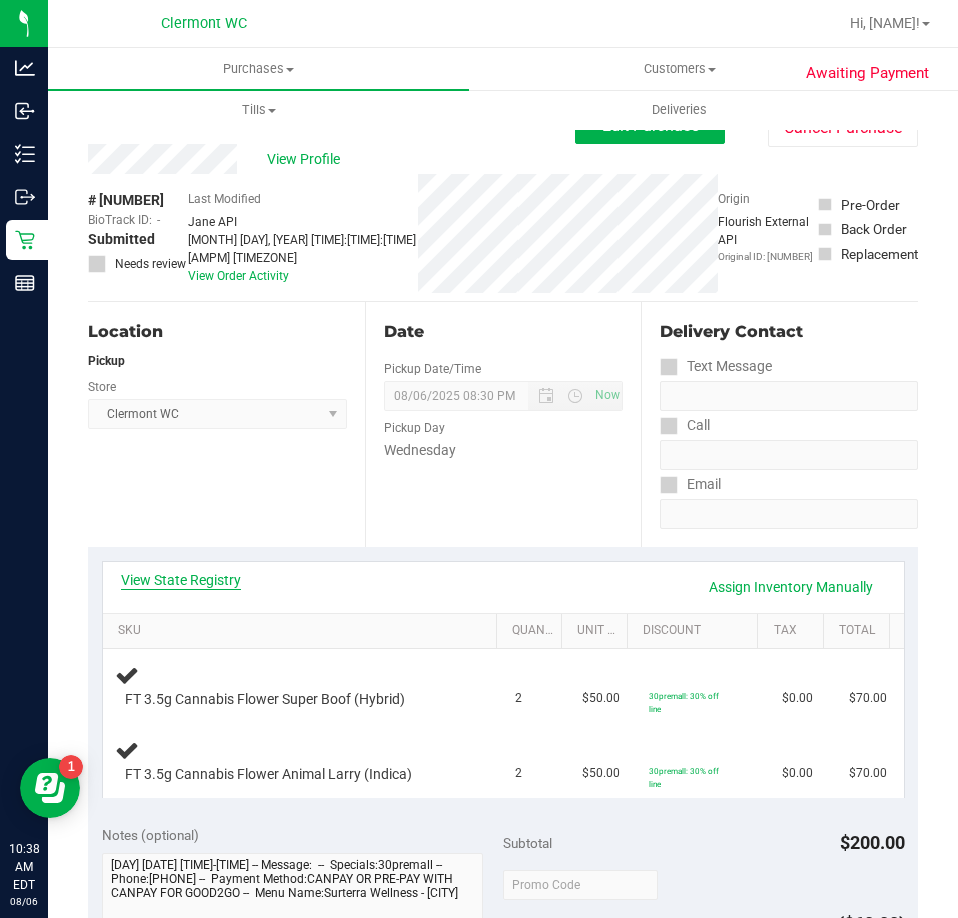 click on "View State Registry" at bounding box center [181, 580] 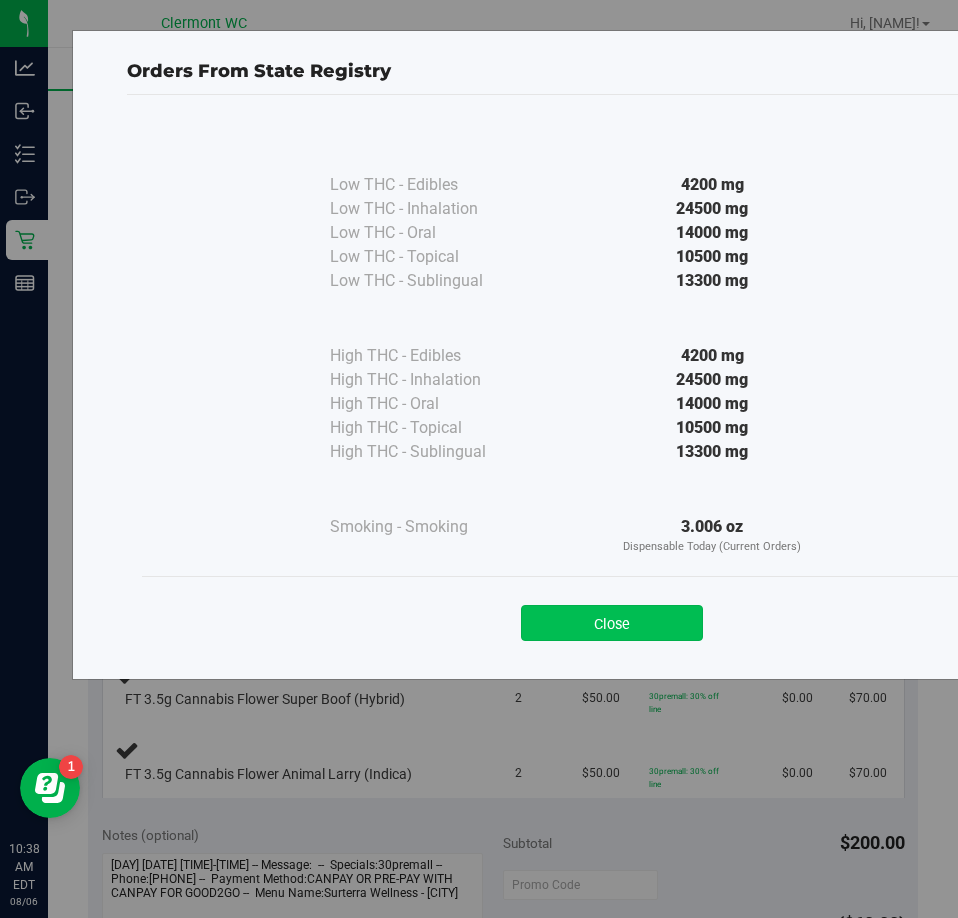 click on "Close" at bounding box center (612, 623) 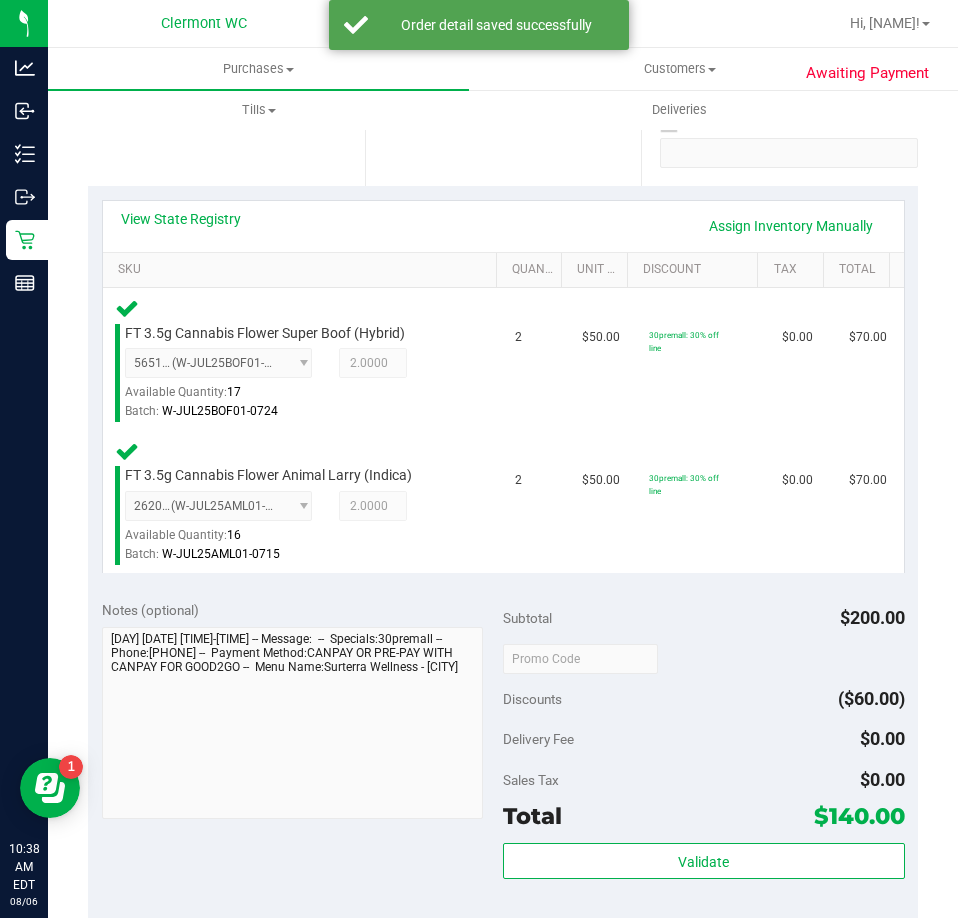 scroll, scrollTop: 623, scrollLeft: 0, axis: vertical 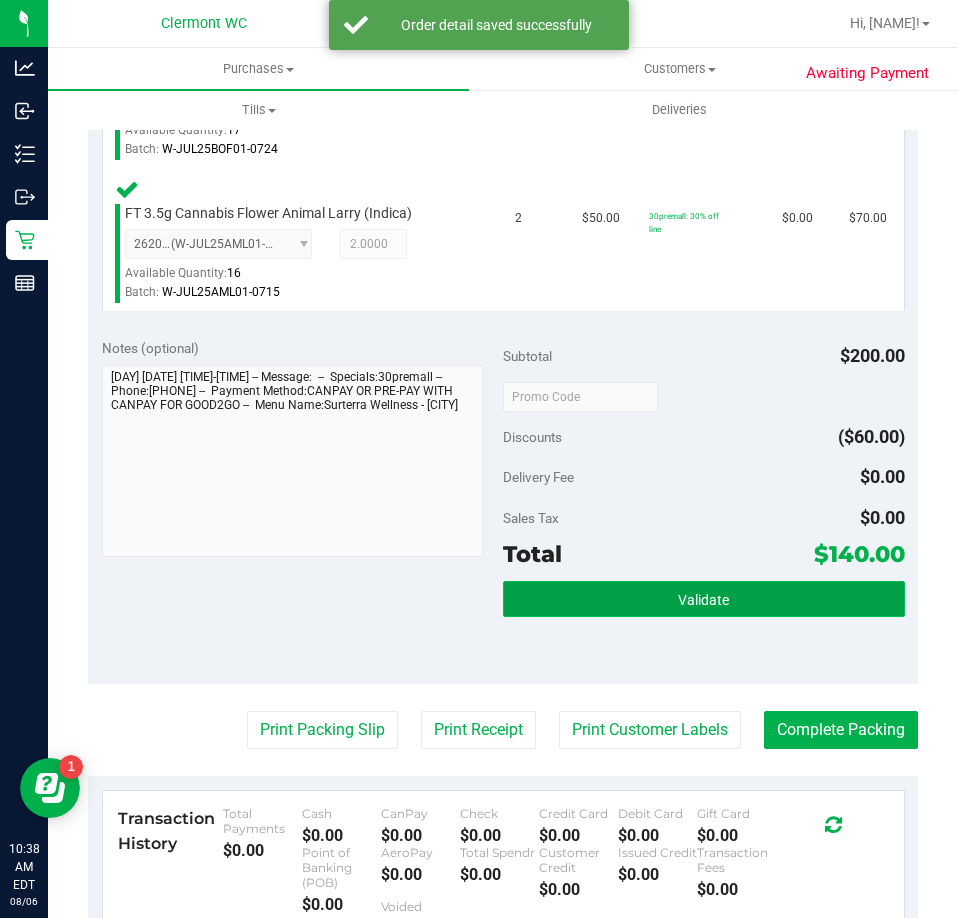 click on "Validate" at bounding box center (704, 599) 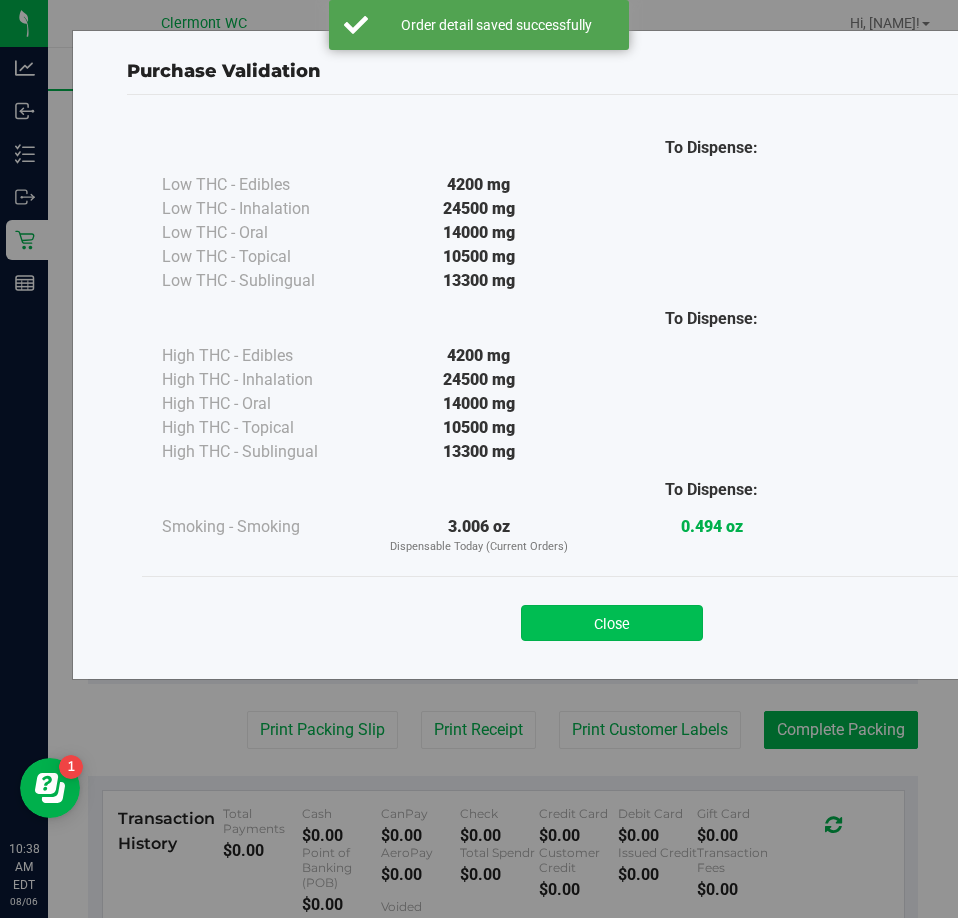 click on "Close" at bounding box center [612, 623] 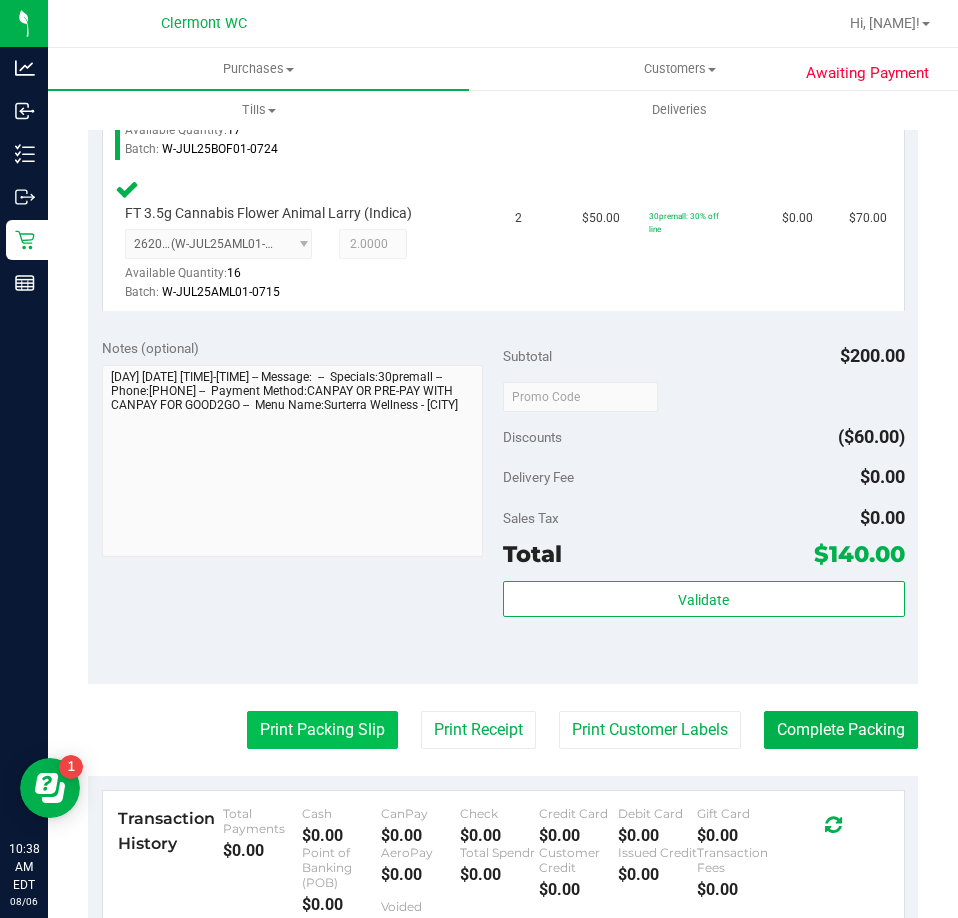 click on "Print Packing Slip" at bounding box center (322, 730) 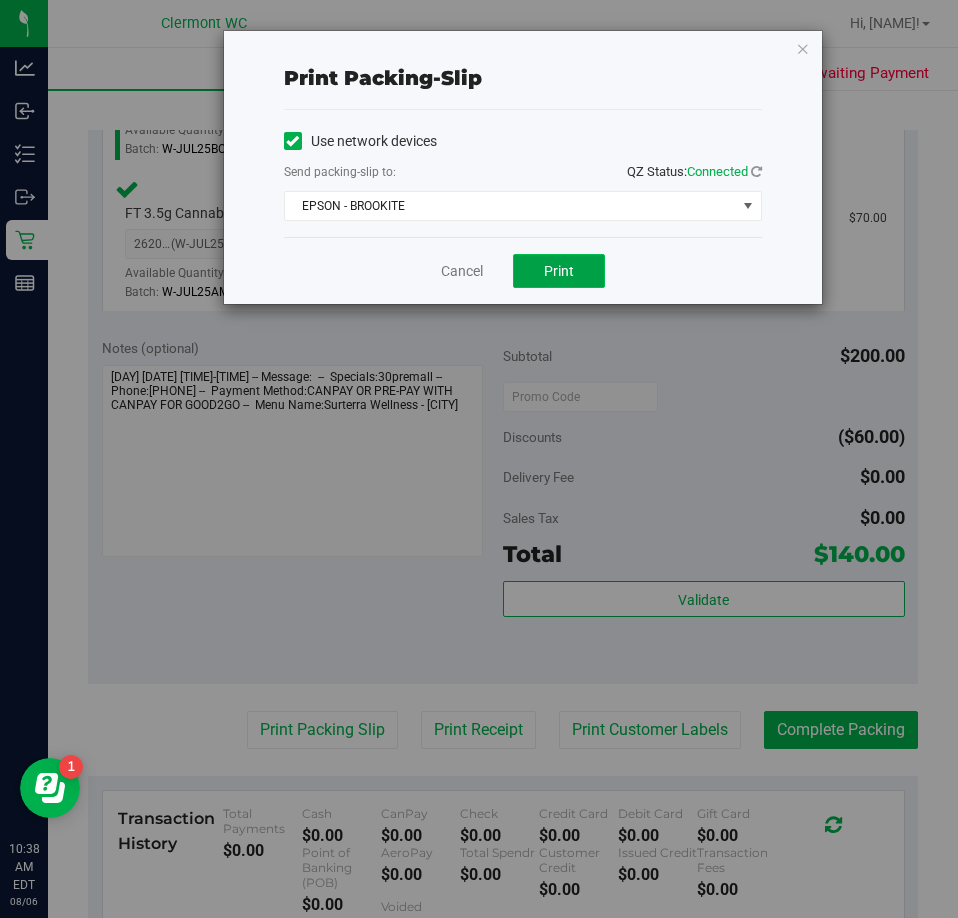 click on "Print" at bounding box center [559, 271] 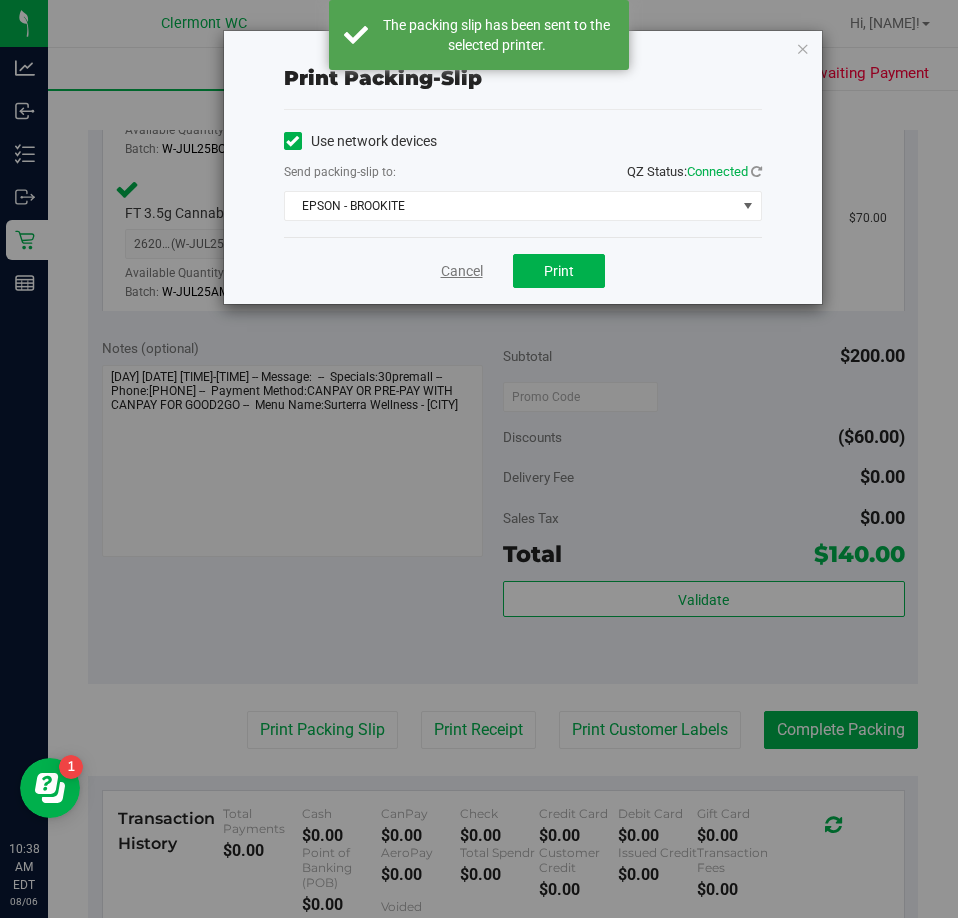 click on "Cancel" at bounding box center [462, 271] 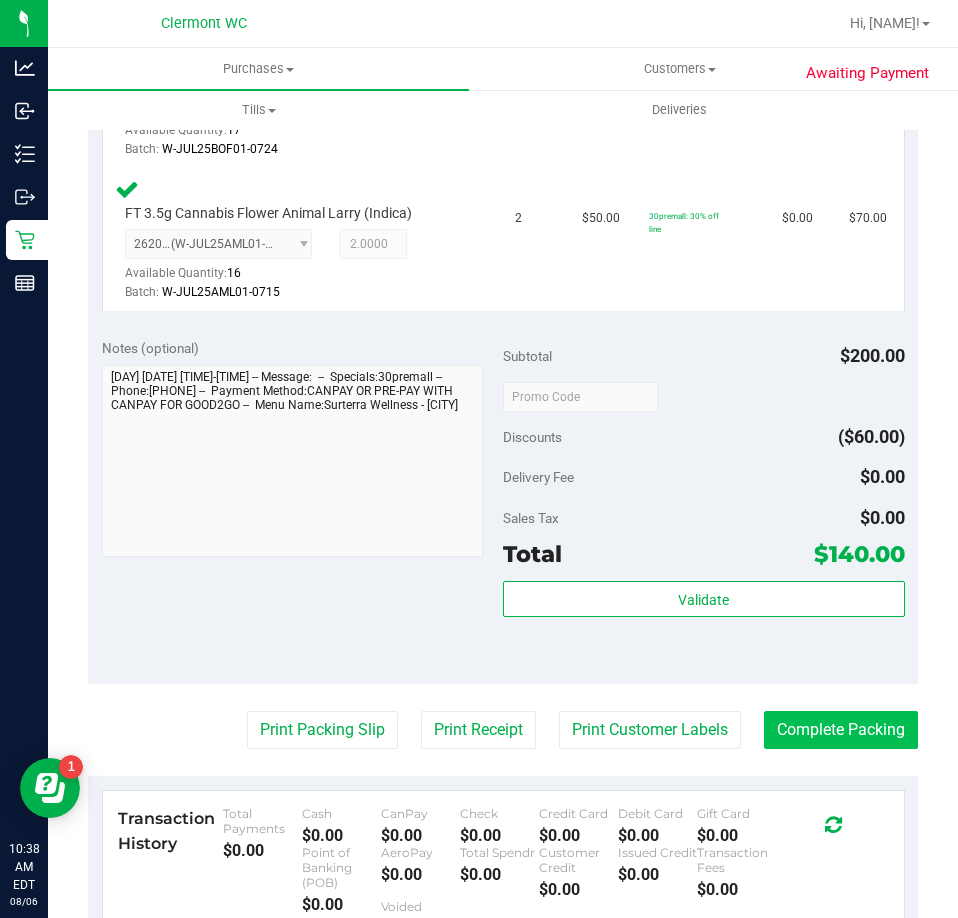 click on "Complete Packing" at bounding box center (841, 730) 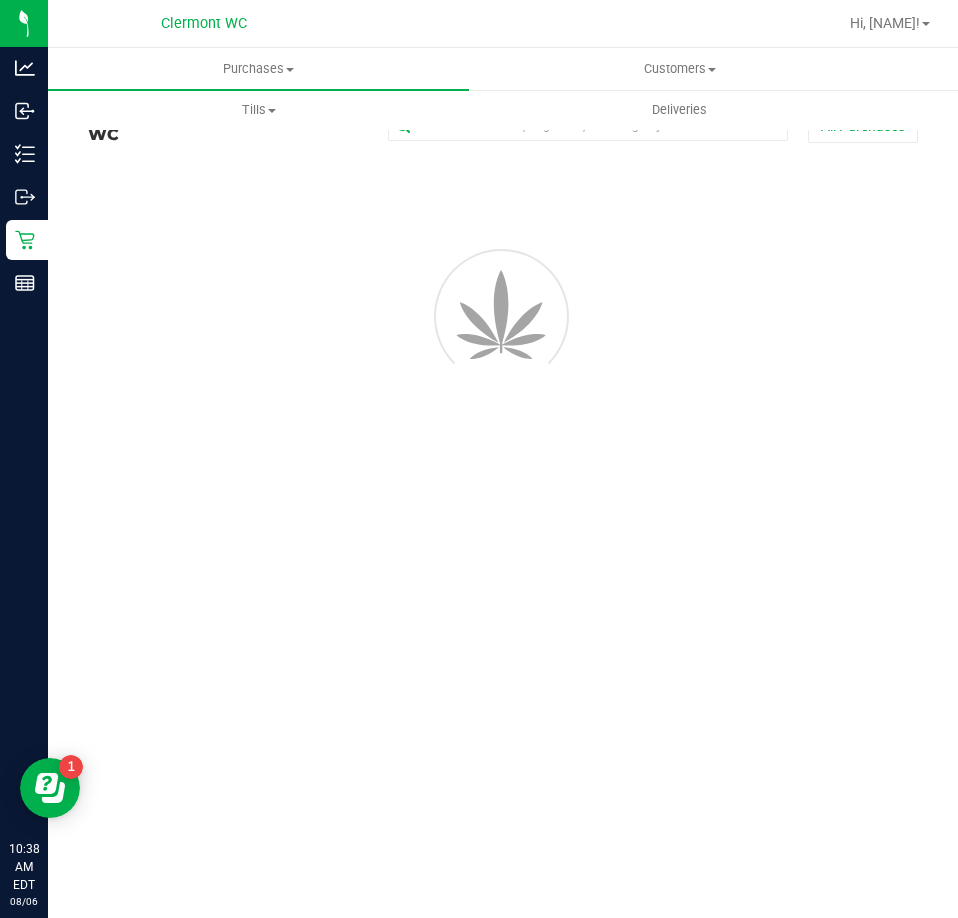 scroll, scrollTop: 0, scrollLeft: 0, axis: both 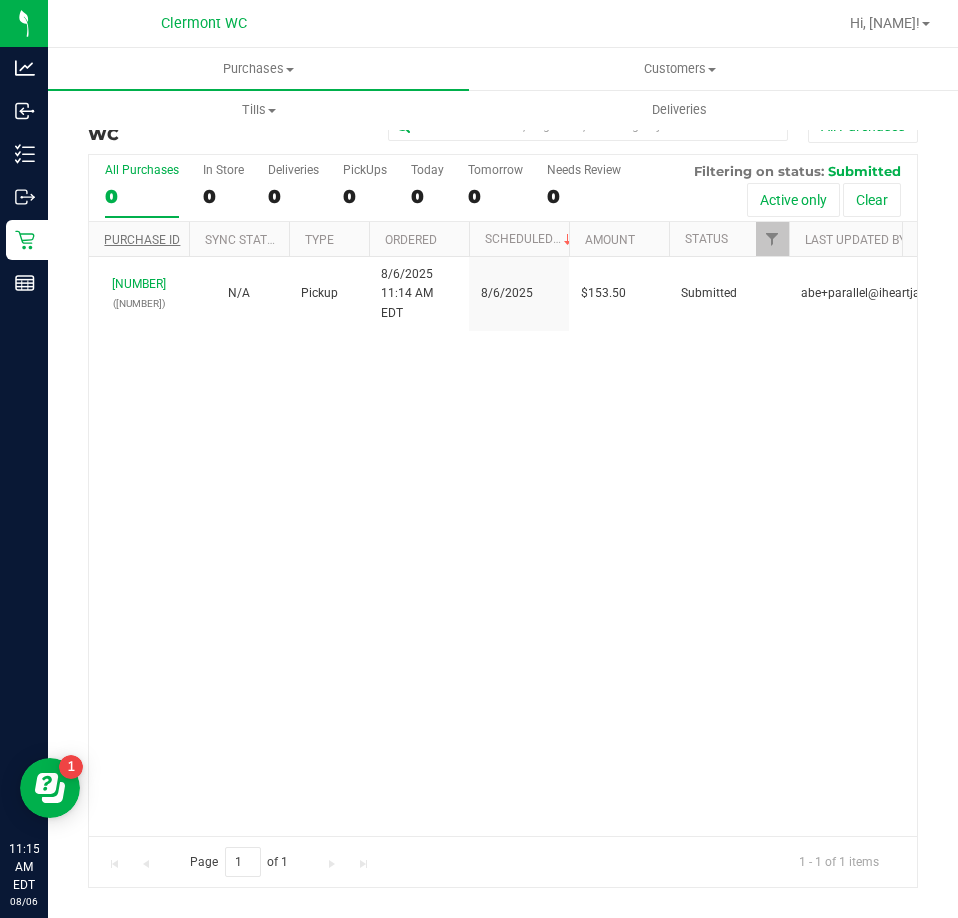 click on "Purchase ID" at bounding box center (142, 240) 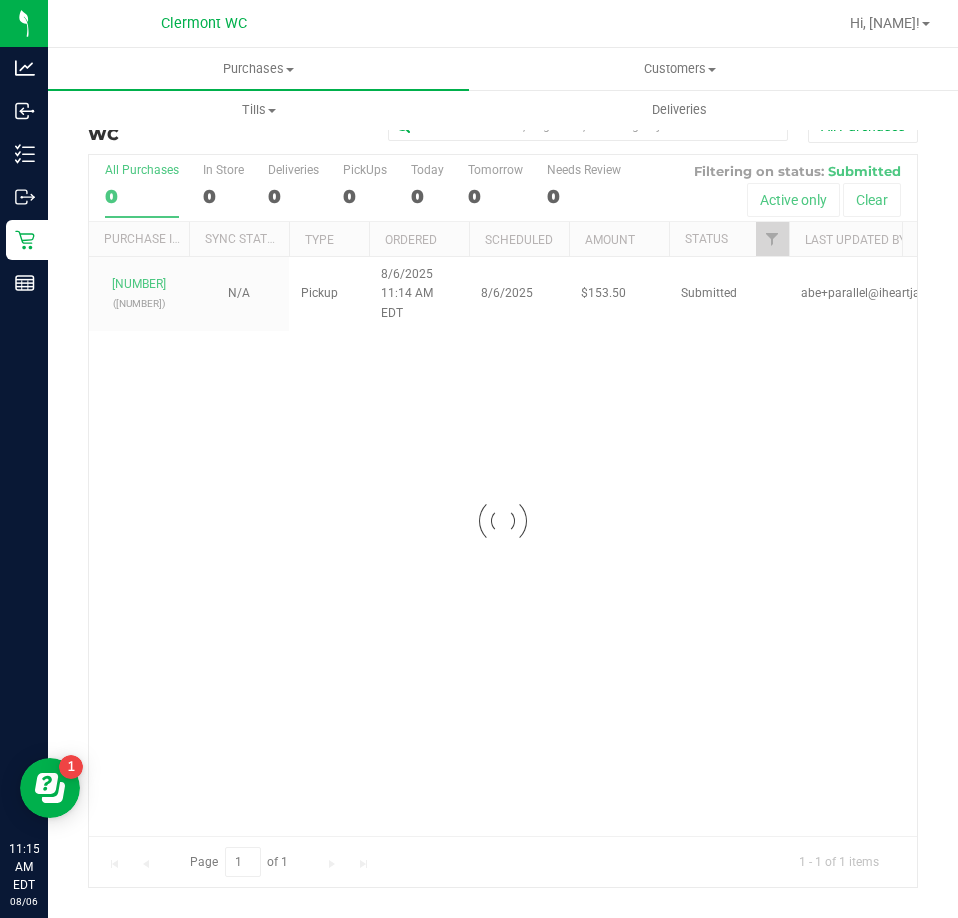 click at bounding box center (503, 521) 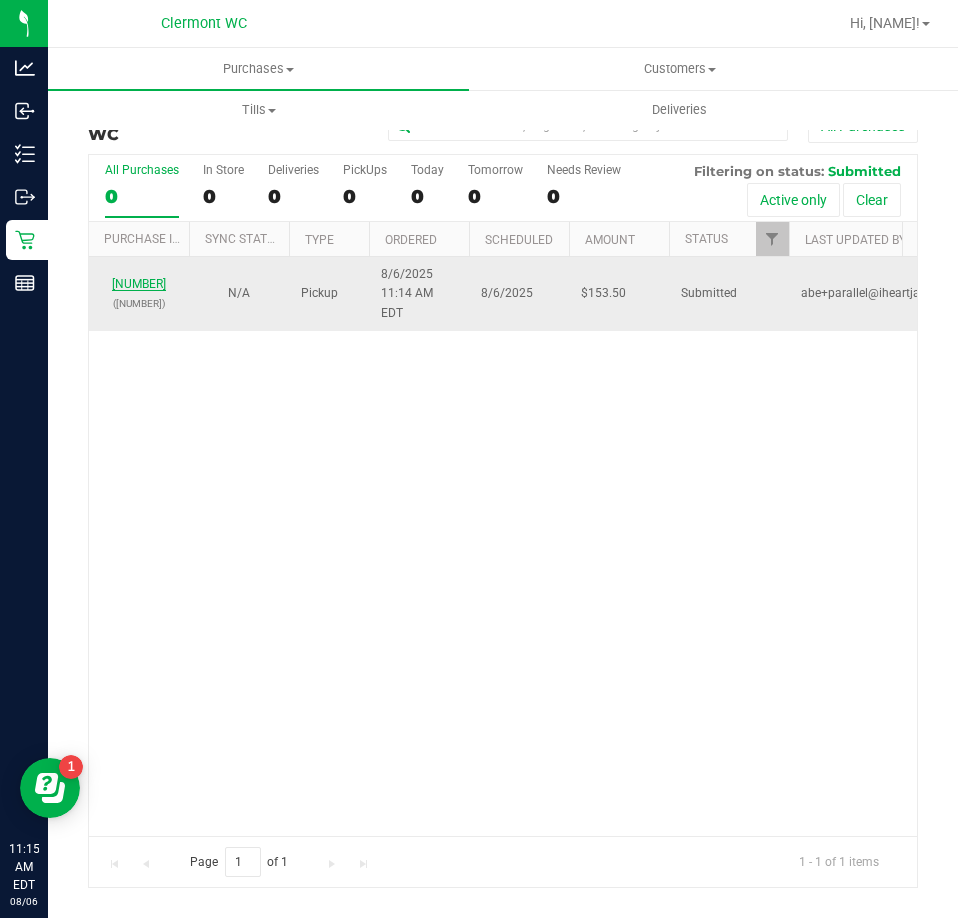 click on "[NUMBER]" at bounding box center [139, 284] 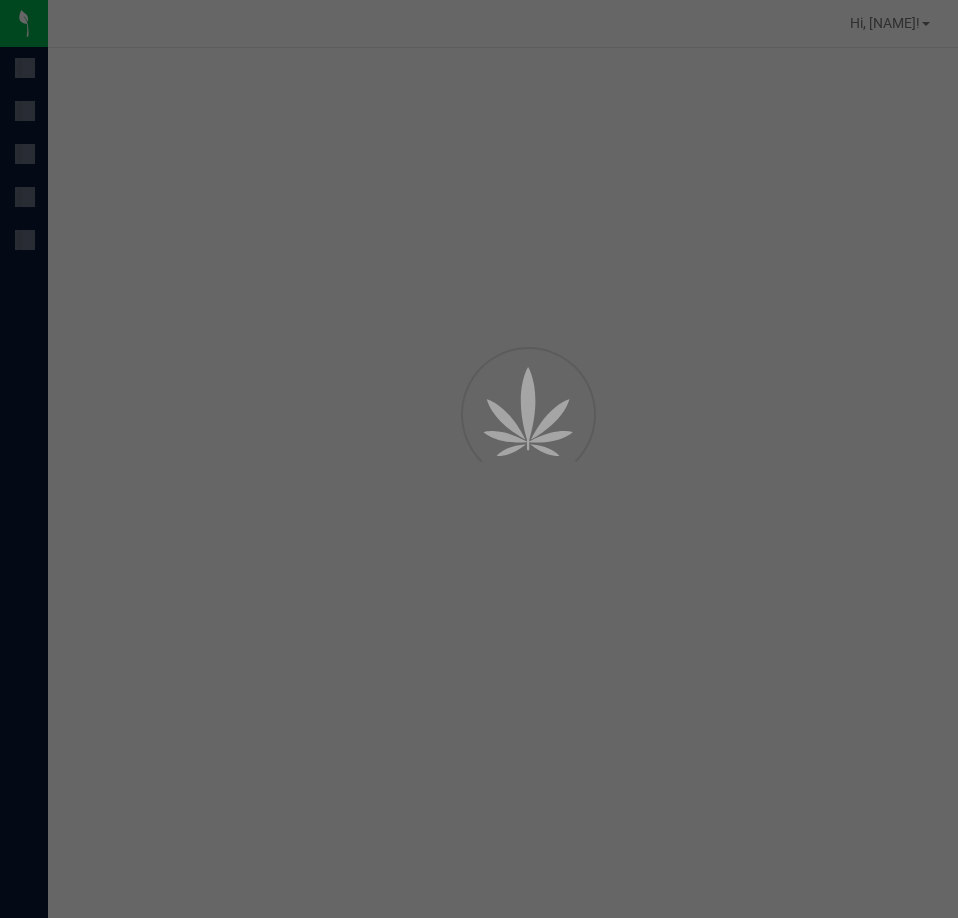 scroll, scrollTop: 0, scrollLeft: 0, axis: both 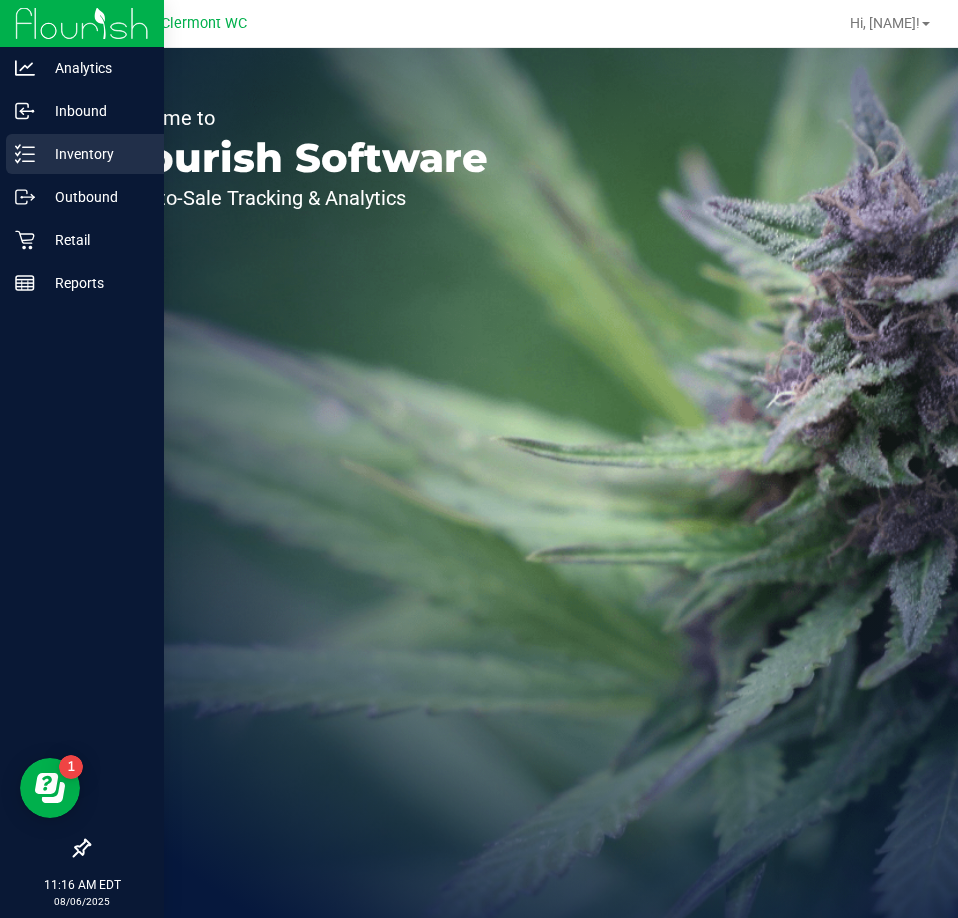 click on "Inventory" at bounding box center [95, 154] 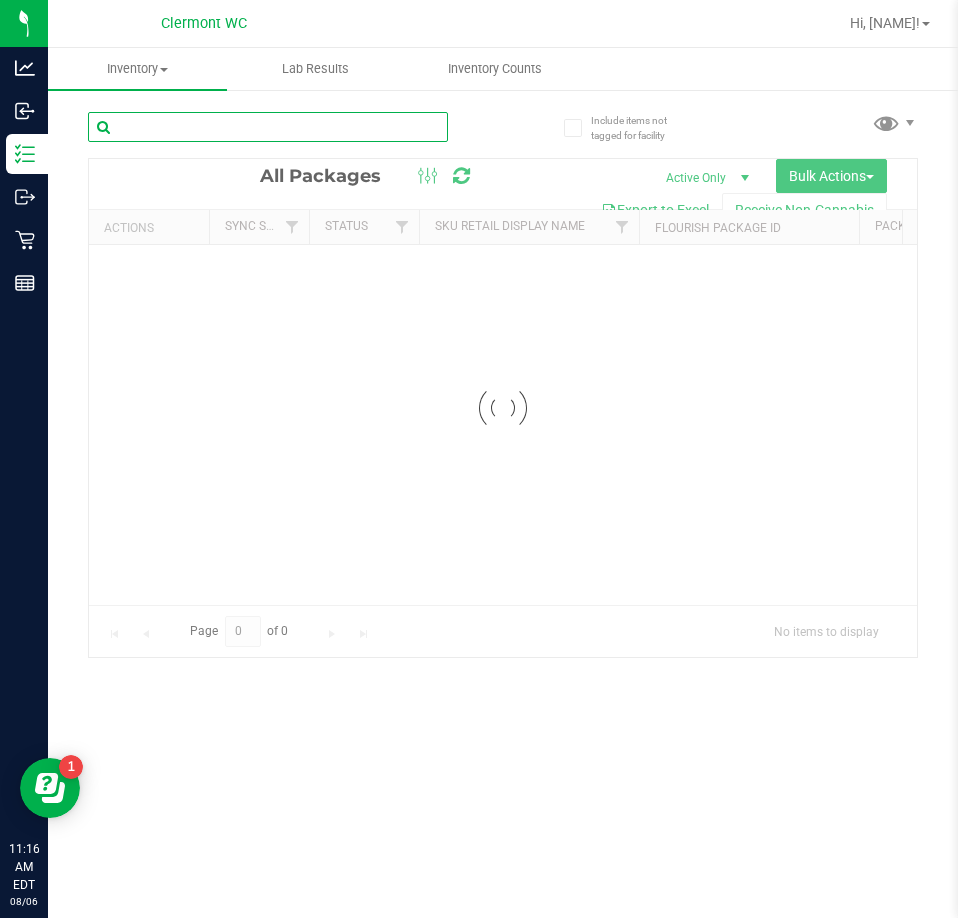 click on "Inventory
All packages
All inventory
Waste log
Create inventory
Lab Results
Inventory Counts" at bounding box center (503, 483) 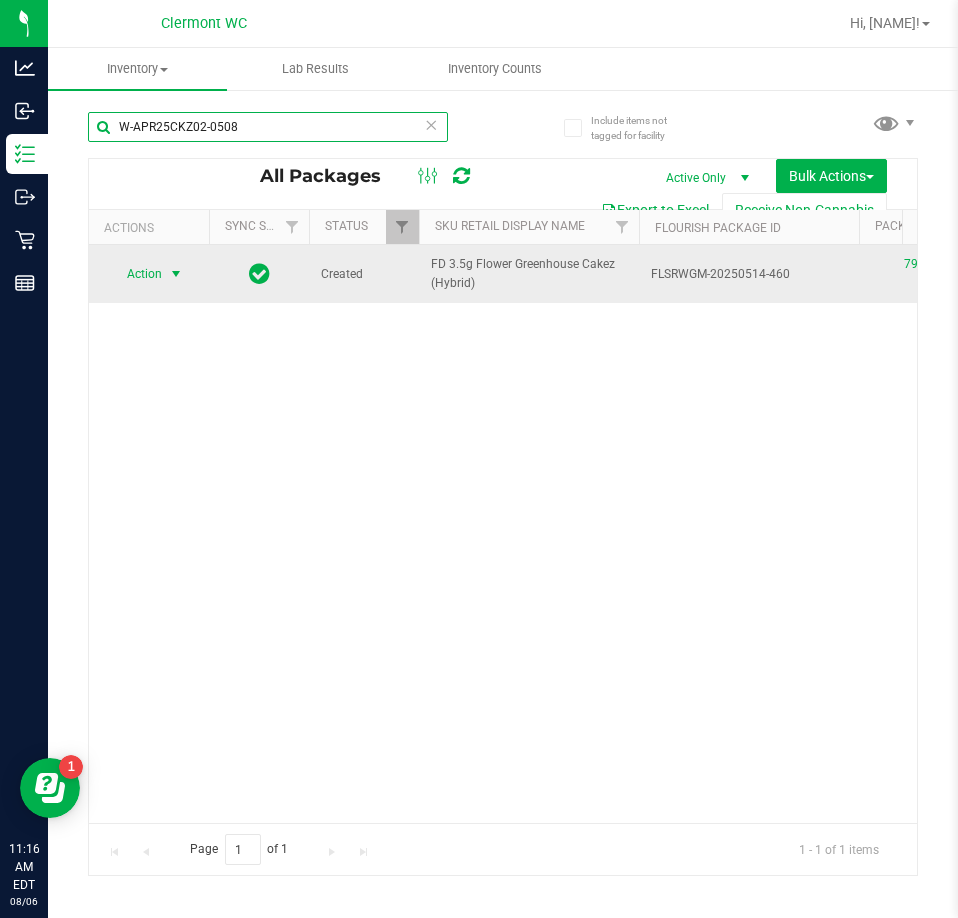 type on "W-APR25CKZ02-0508" 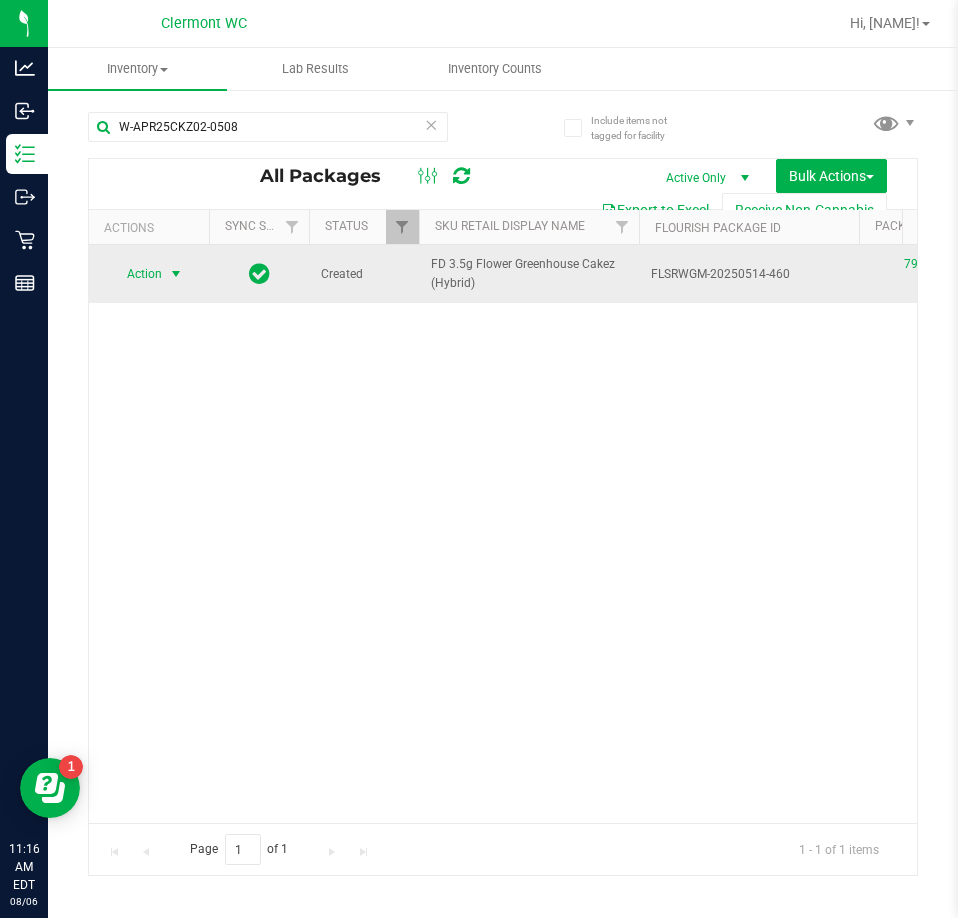 click on "Action" at bounding box center (136, 274) 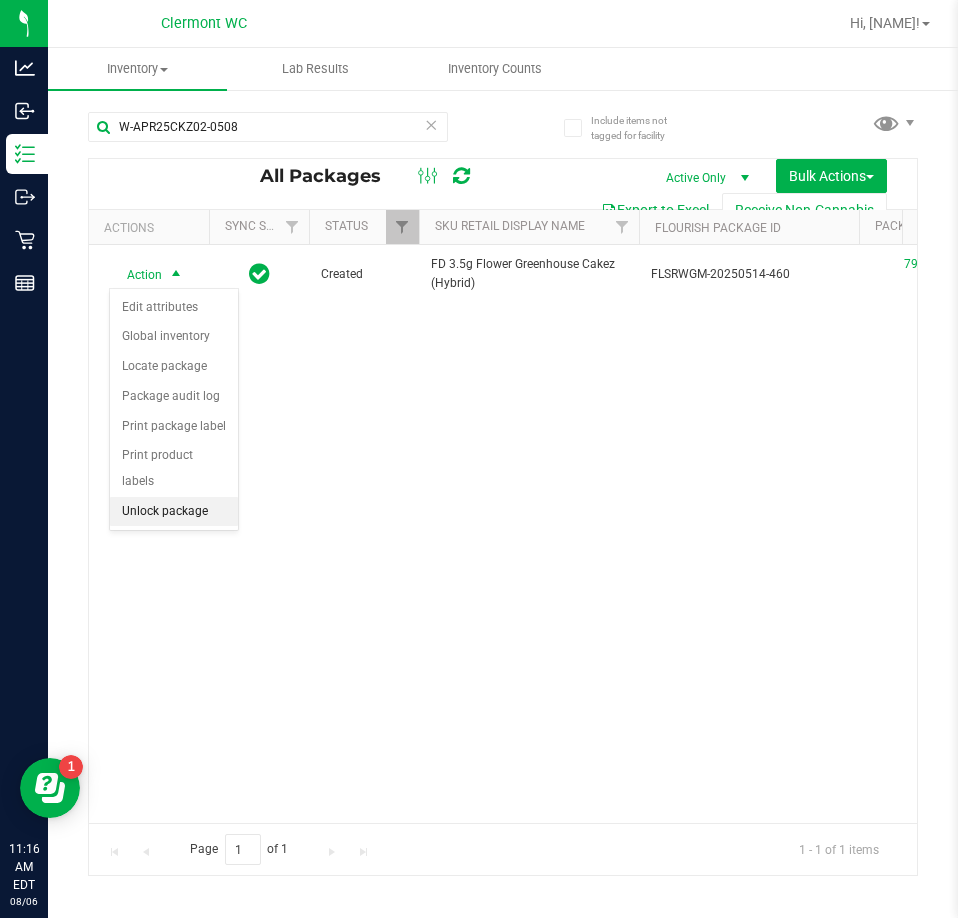 click on "Unlock package" at bounding box center (174, 512) 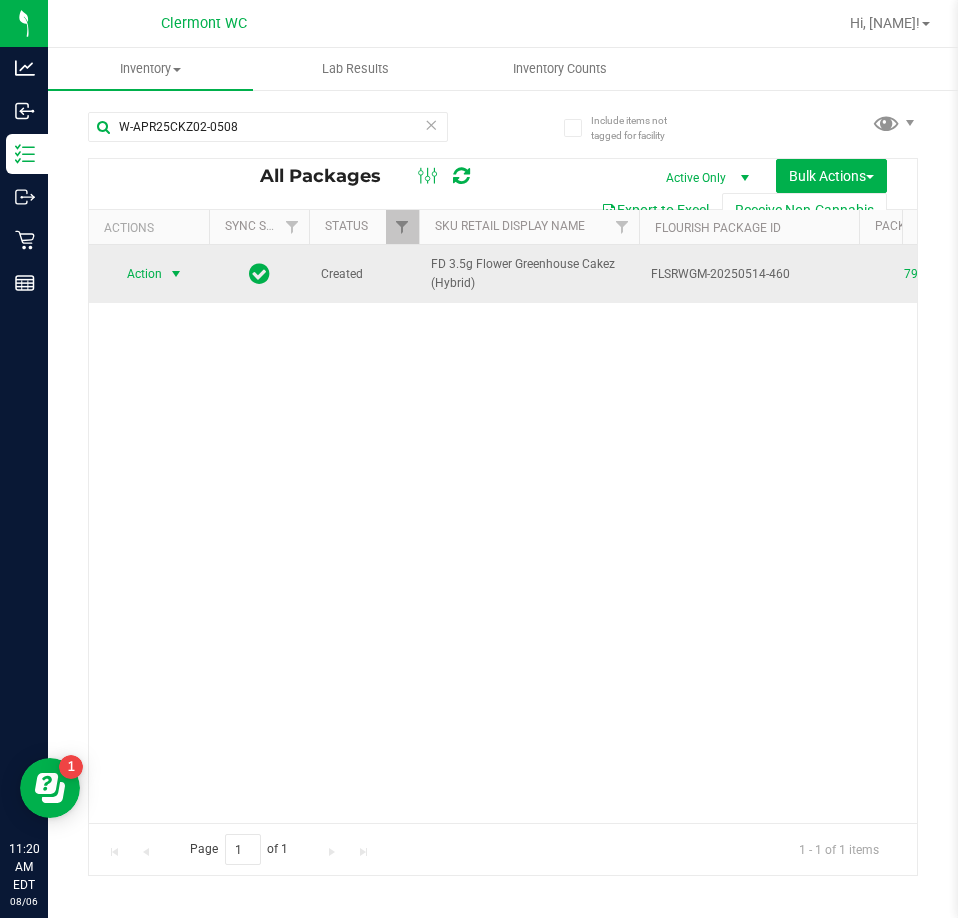 click at bounding box center (176, 274) 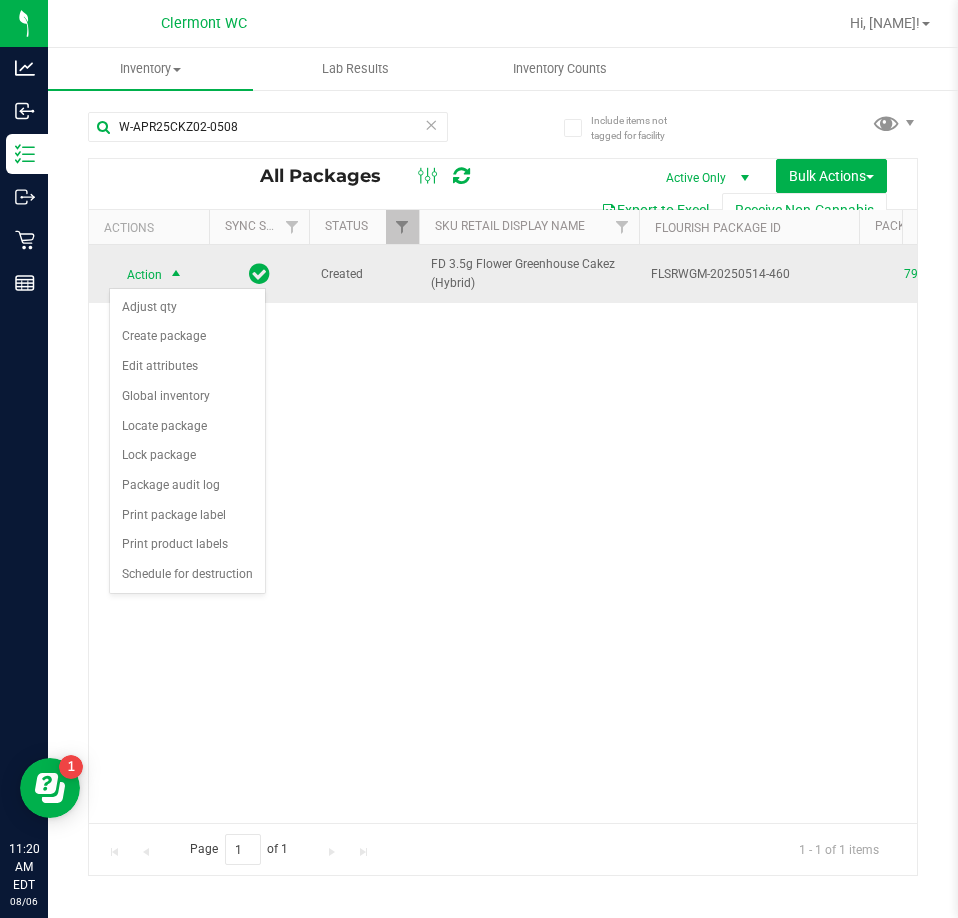 click at bounding box center (176, 275) 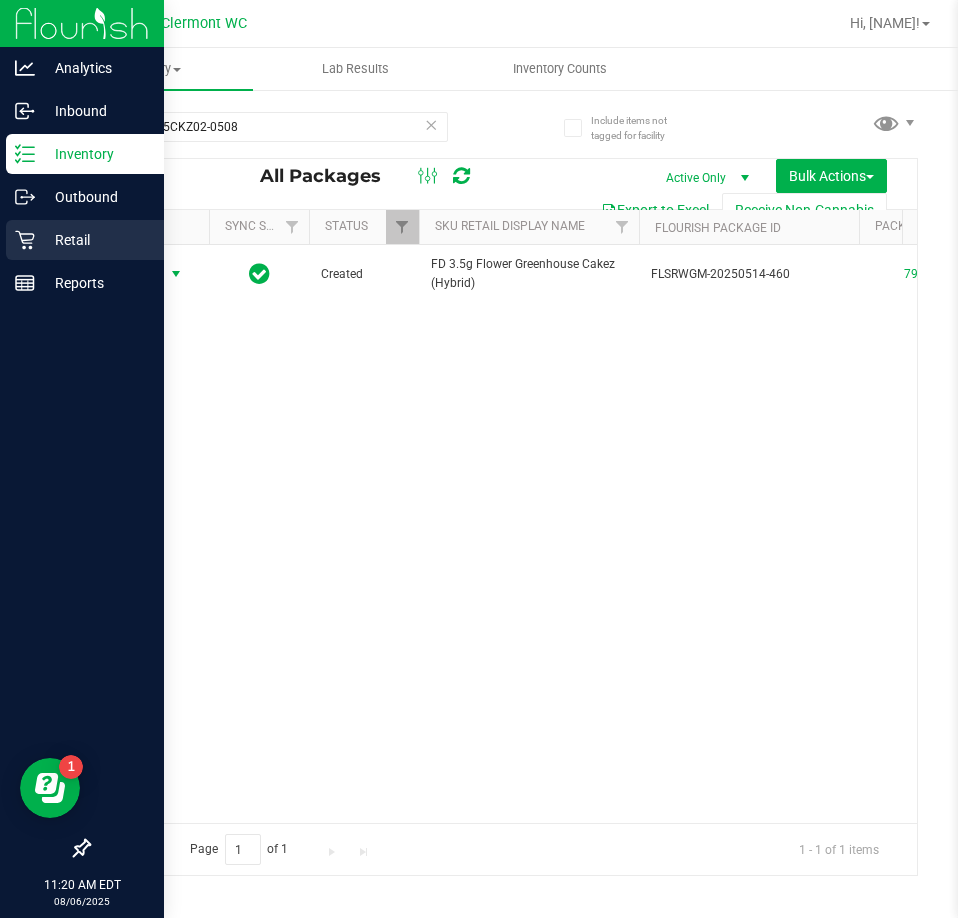 click on "Retail" at bounding box center [95, 240] 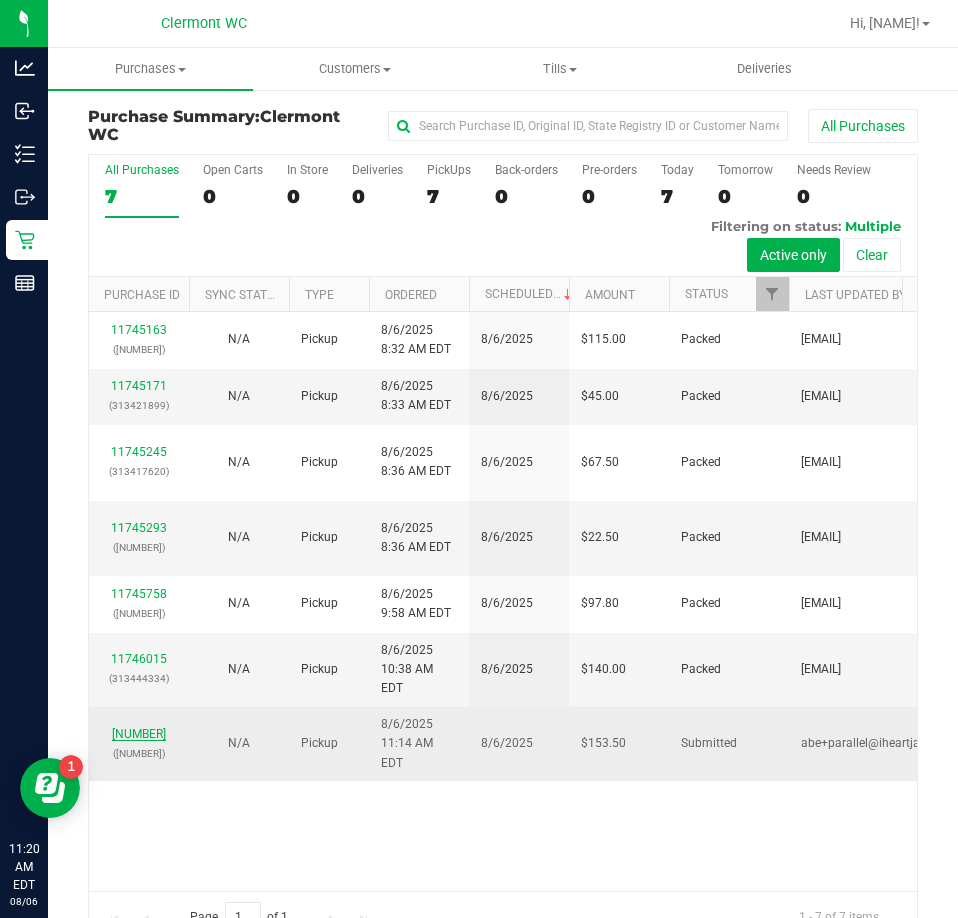 click on "[NUMBER]" at bounding box center (139, 734) 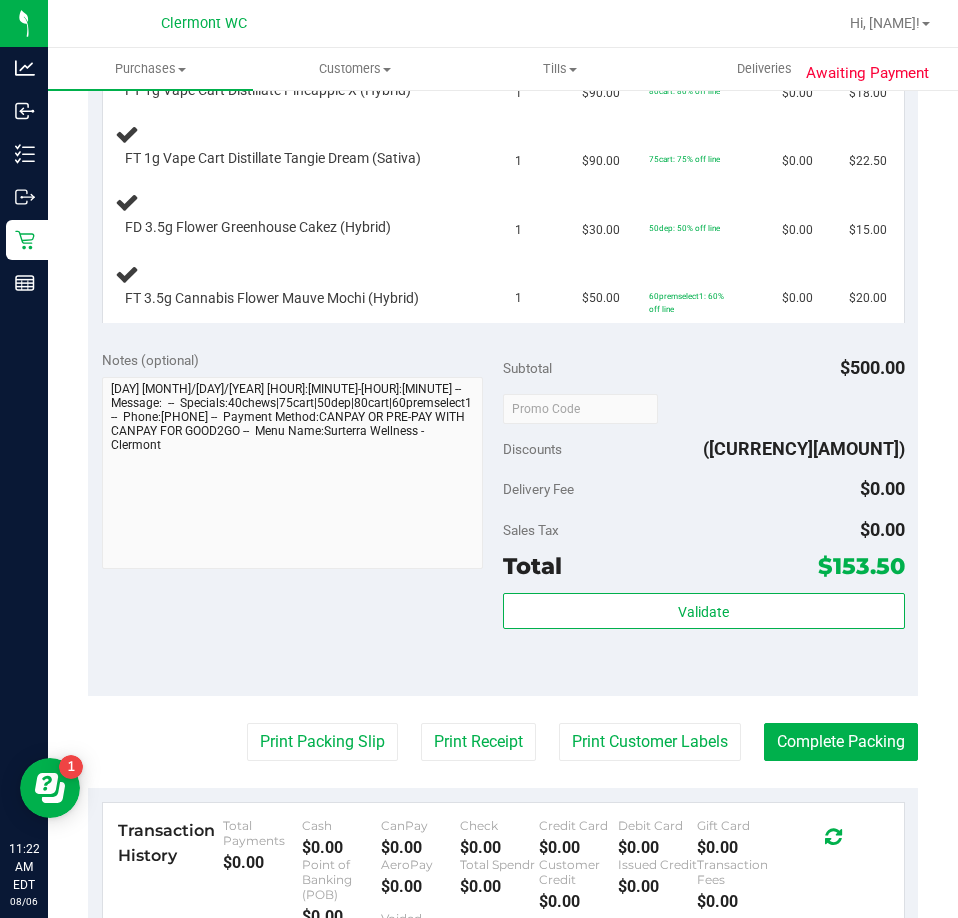 scroll, scrollTop: 1100, scrollLeft: 0, axis: vertical 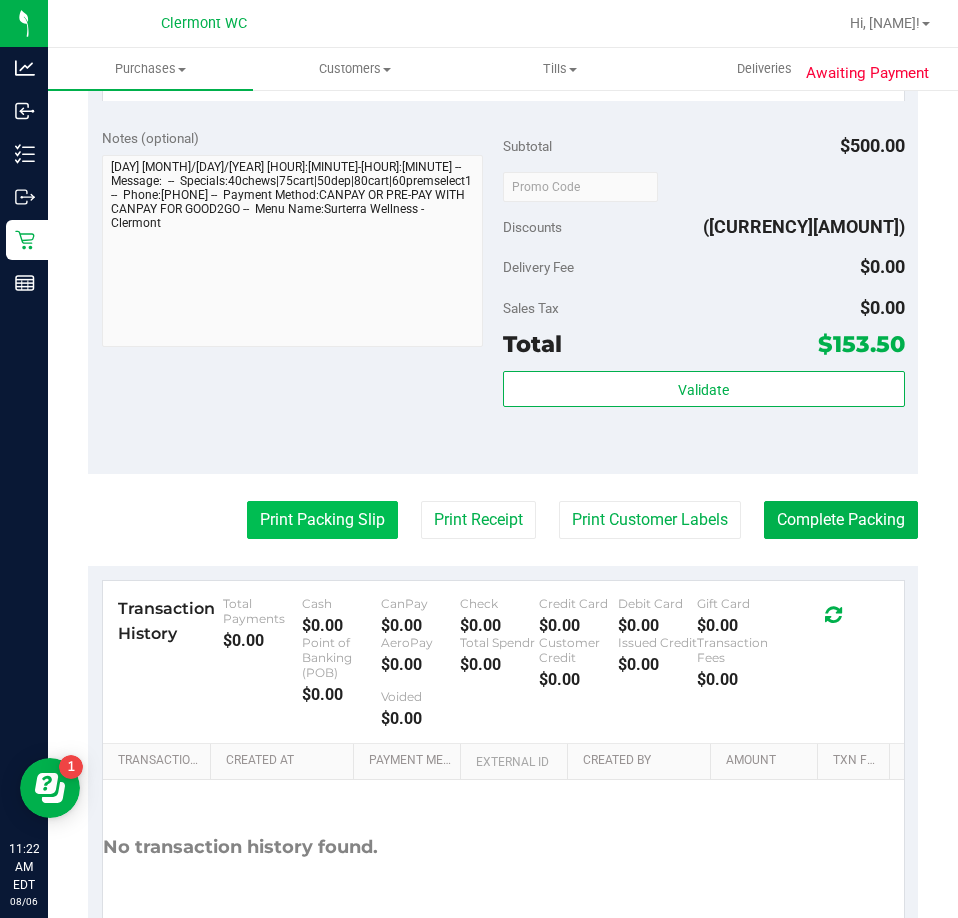 click on "Print Packing Slip" at bounding box center (322, 520) 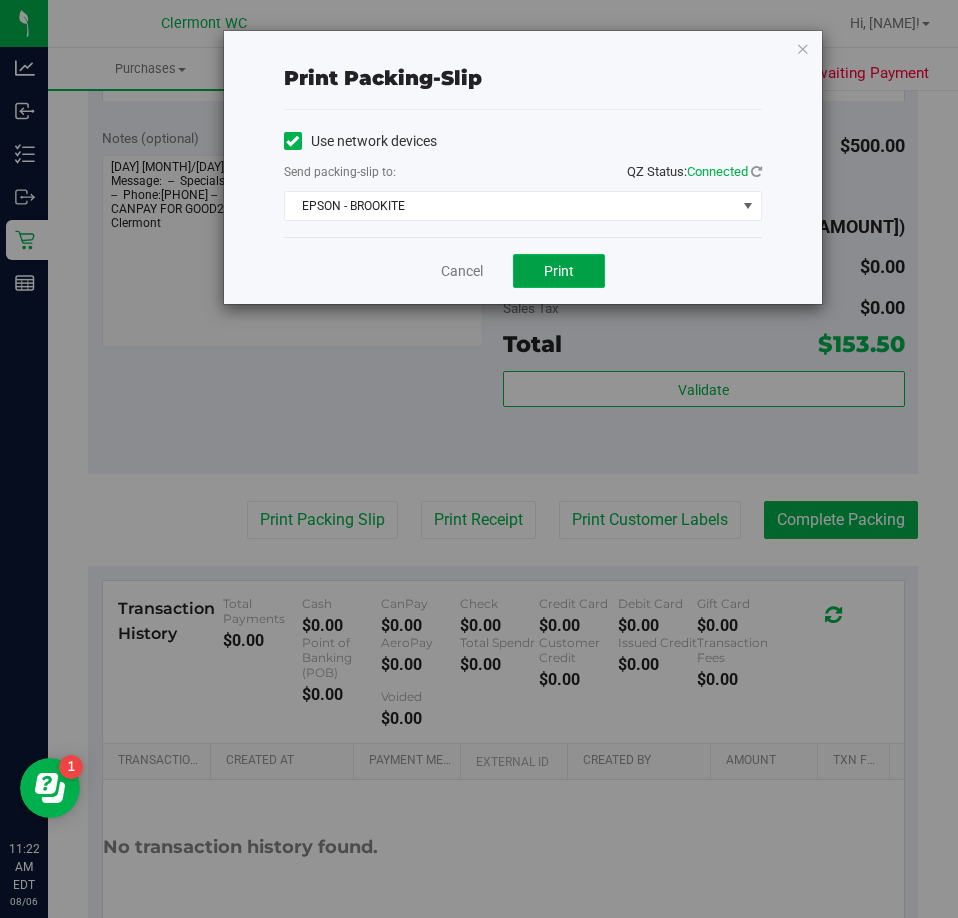 click on "Print" at bounding box center [559, 271] 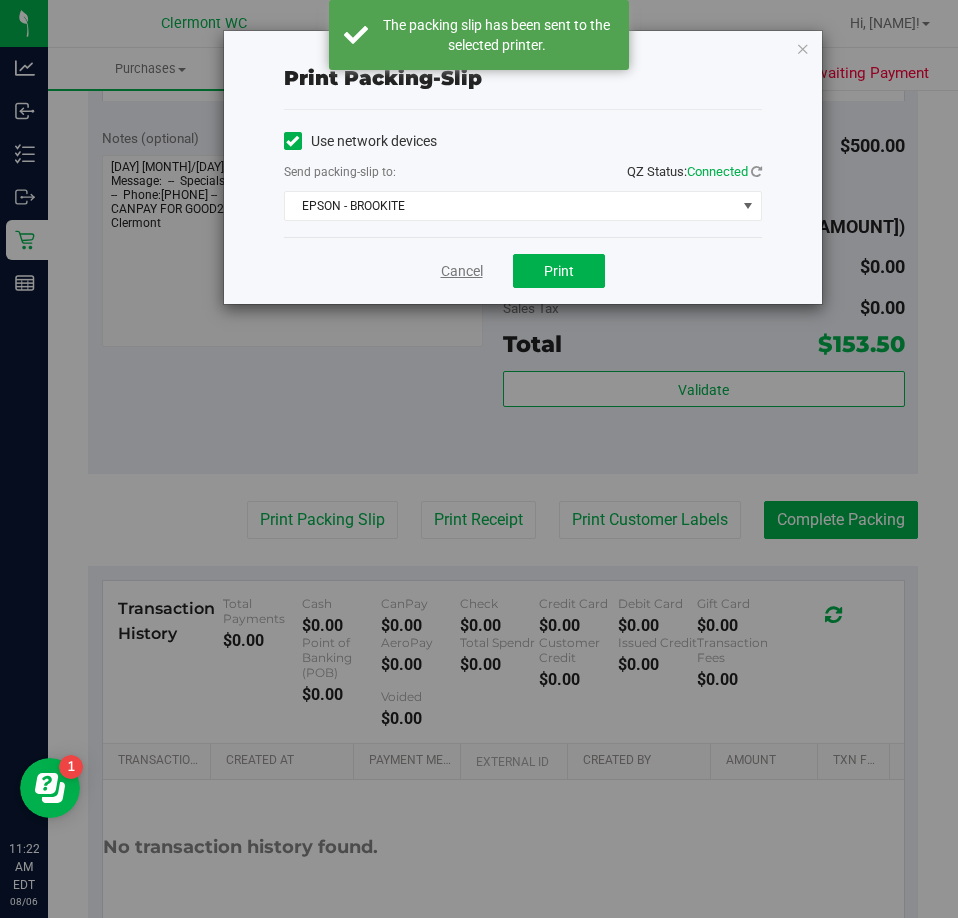 click on "Cancel" at bounding box center [462, 271] 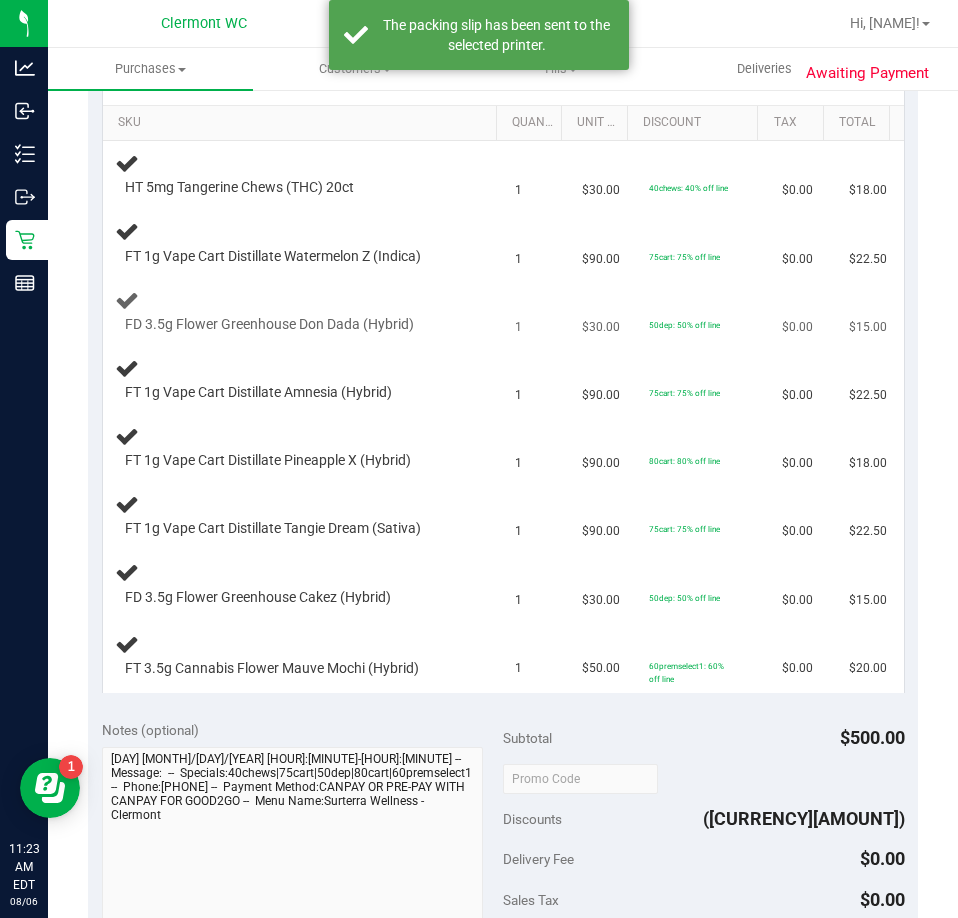 scroll, scrollTop: 473, scrollLeft: 0, axis: vertical 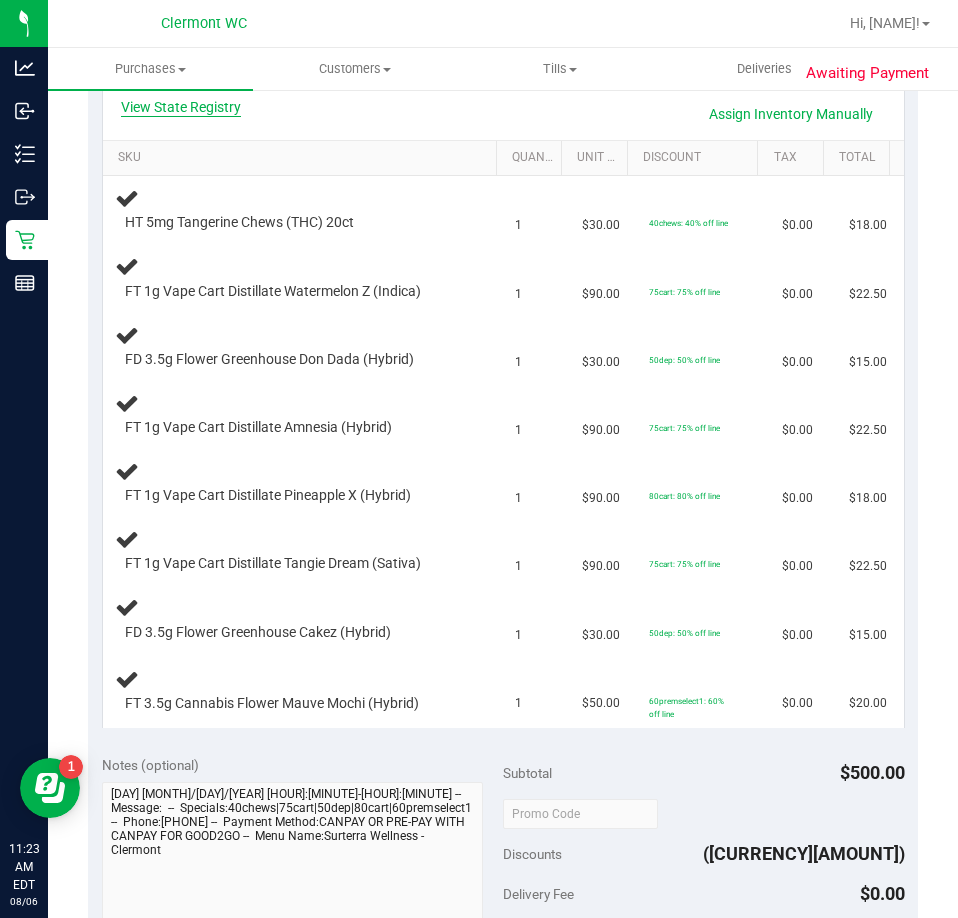 click on "View State Registry" at bounding box center (181, 107) 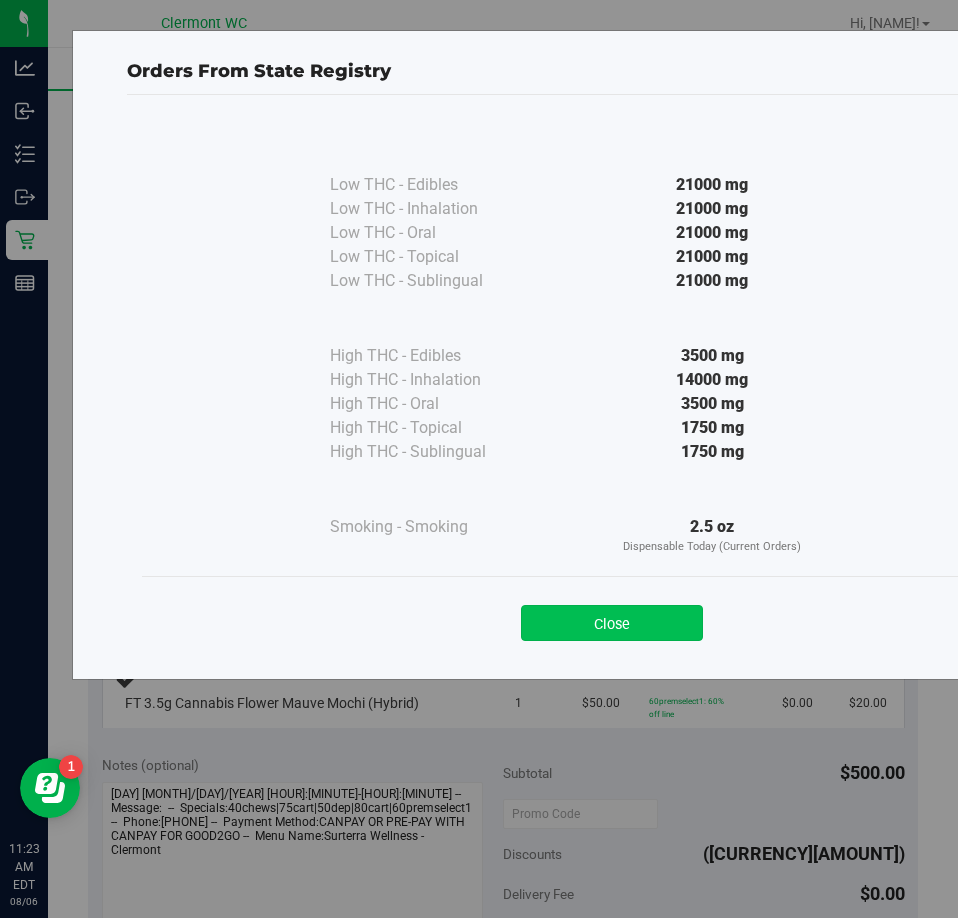 click on "Close" at bounding box center (612, 623) 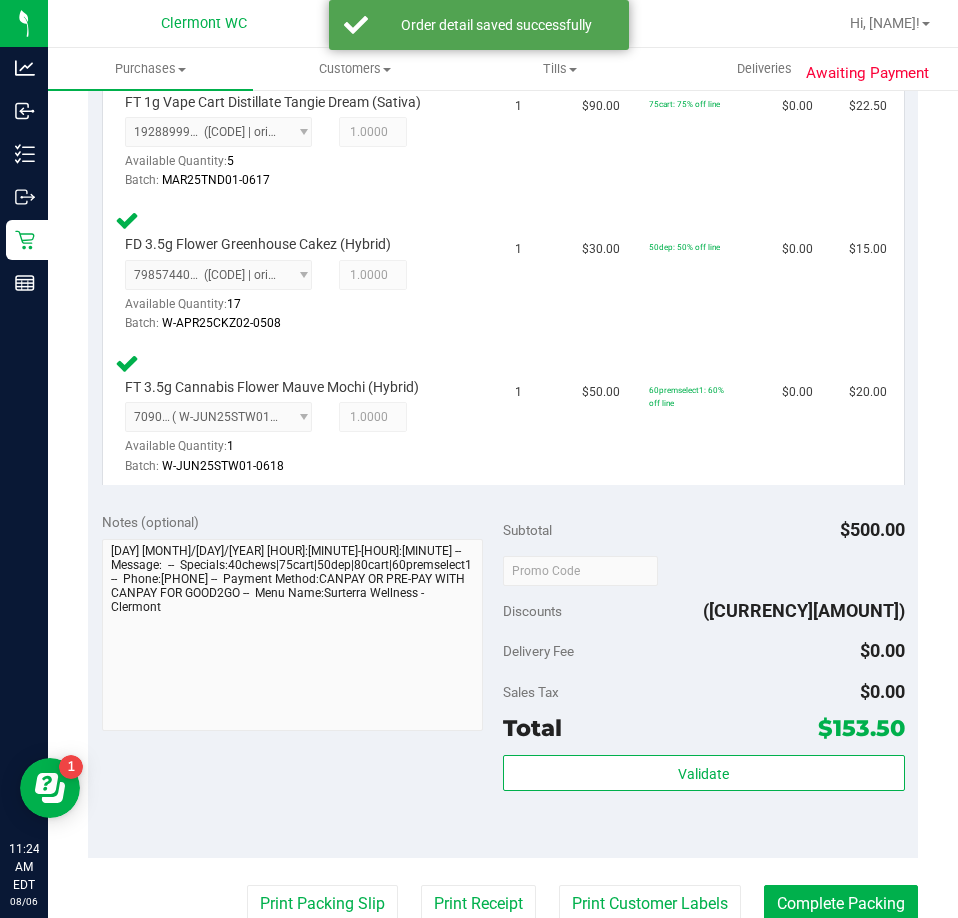 scroll, scrollTop: 1422, scrollLeft: 0, axis: vertical 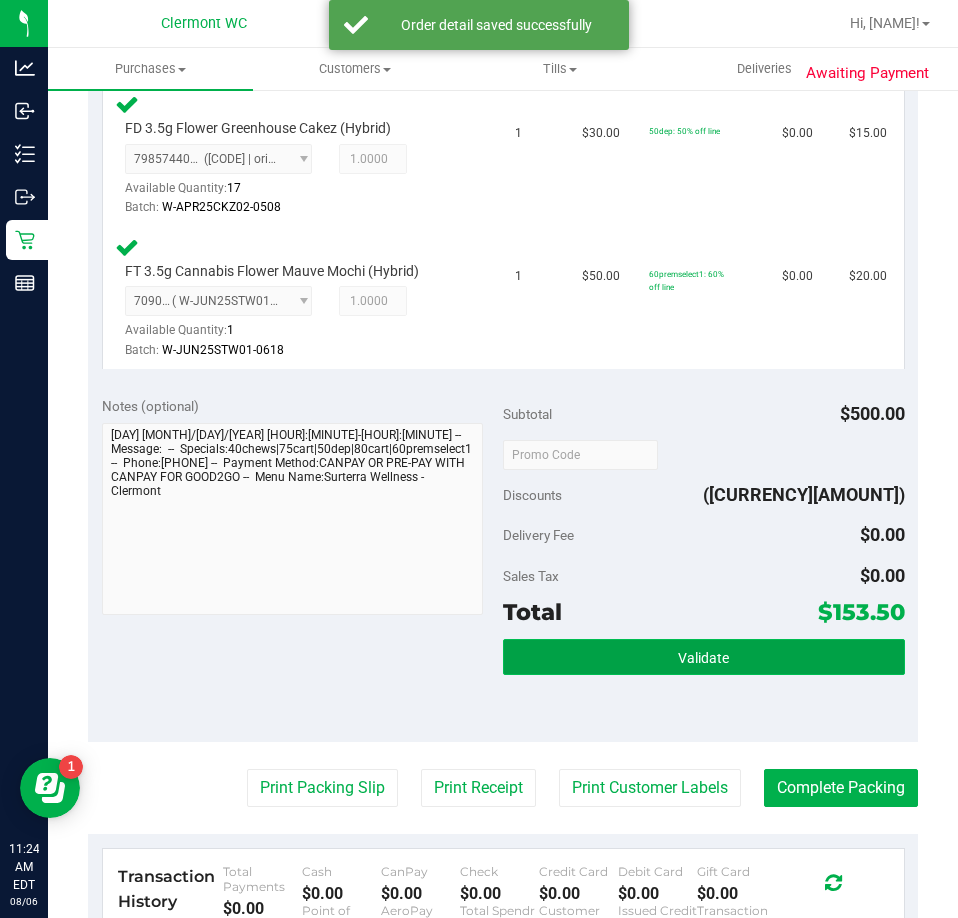 click on "Validate" at bounding box center [704, 657] 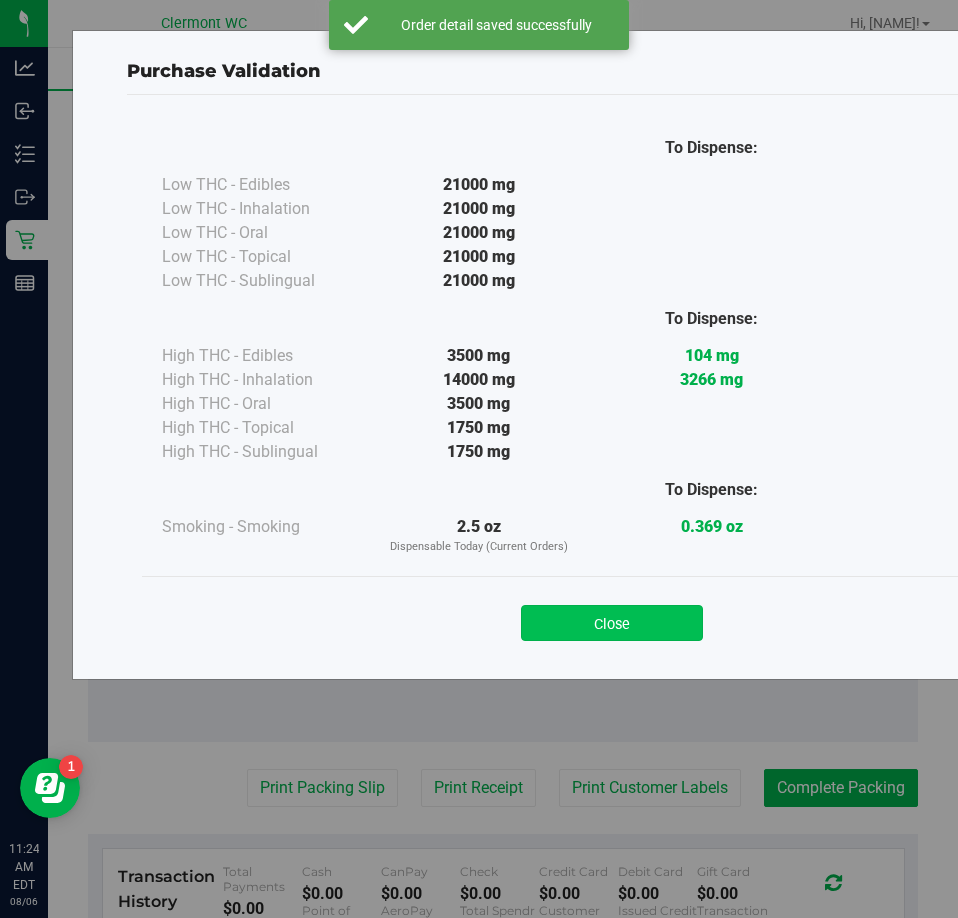 click on "Close" at bounding box center [612, 623] 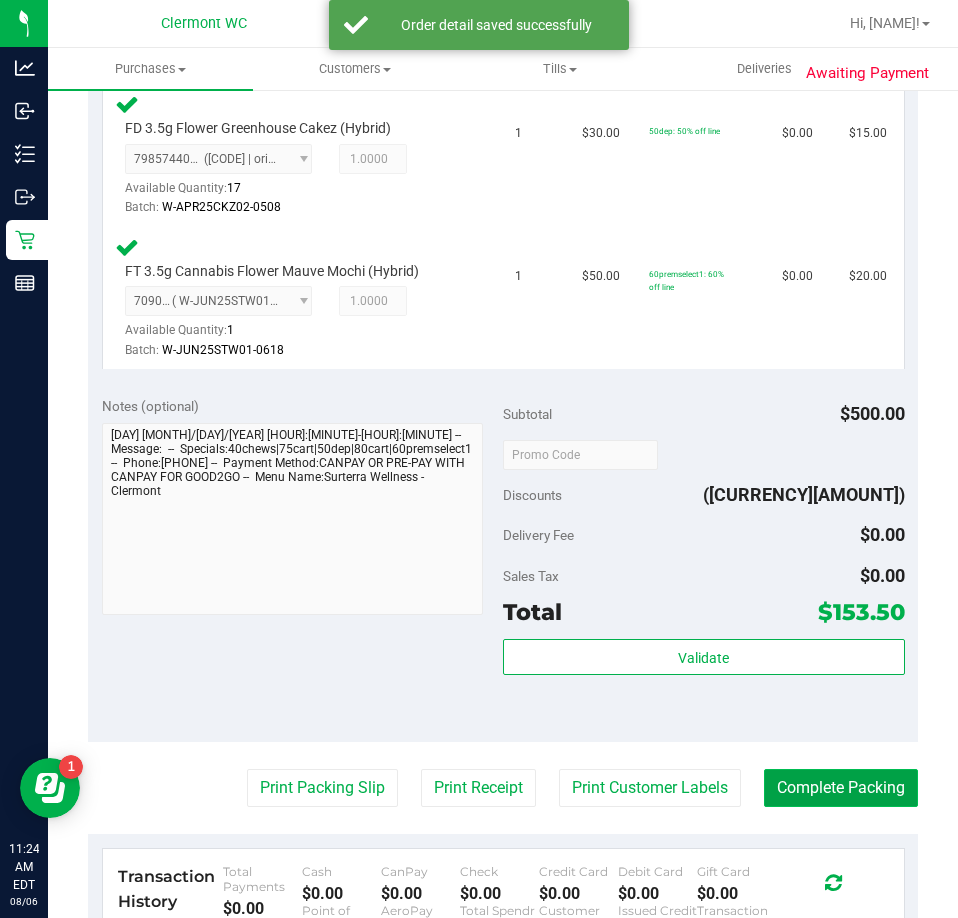 click on "Complete Packing" at bounding box center (841, 788) 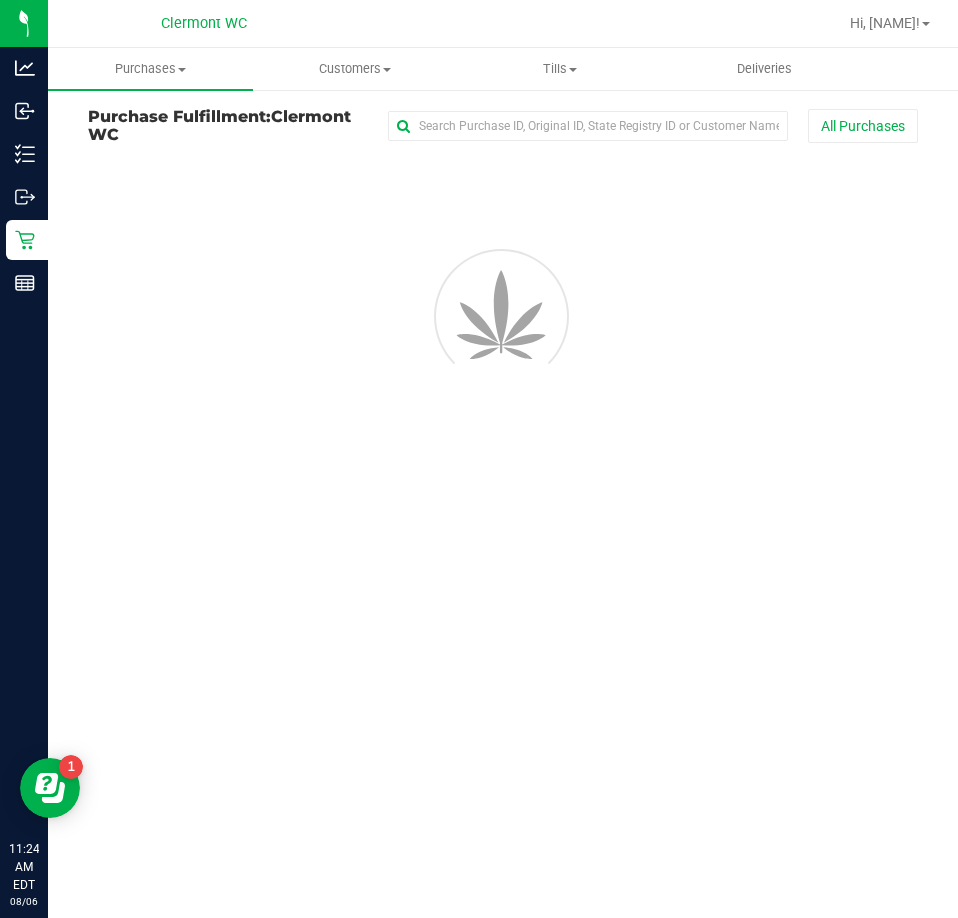 scroll, scrollTop: 0, scrollLeft: 0, axis: both 